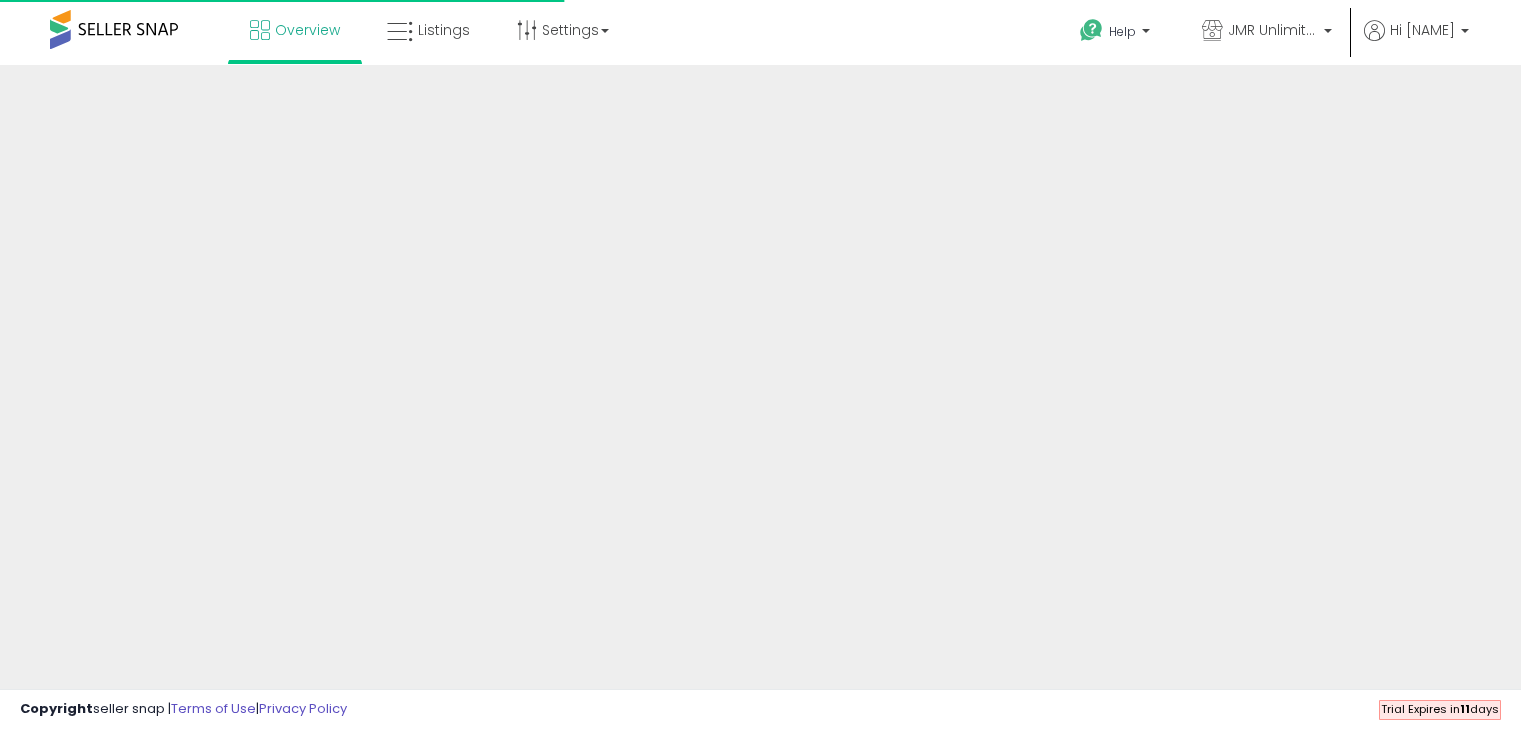 scroll, scrollTop: 0, scrollLeft: 0, axis: both 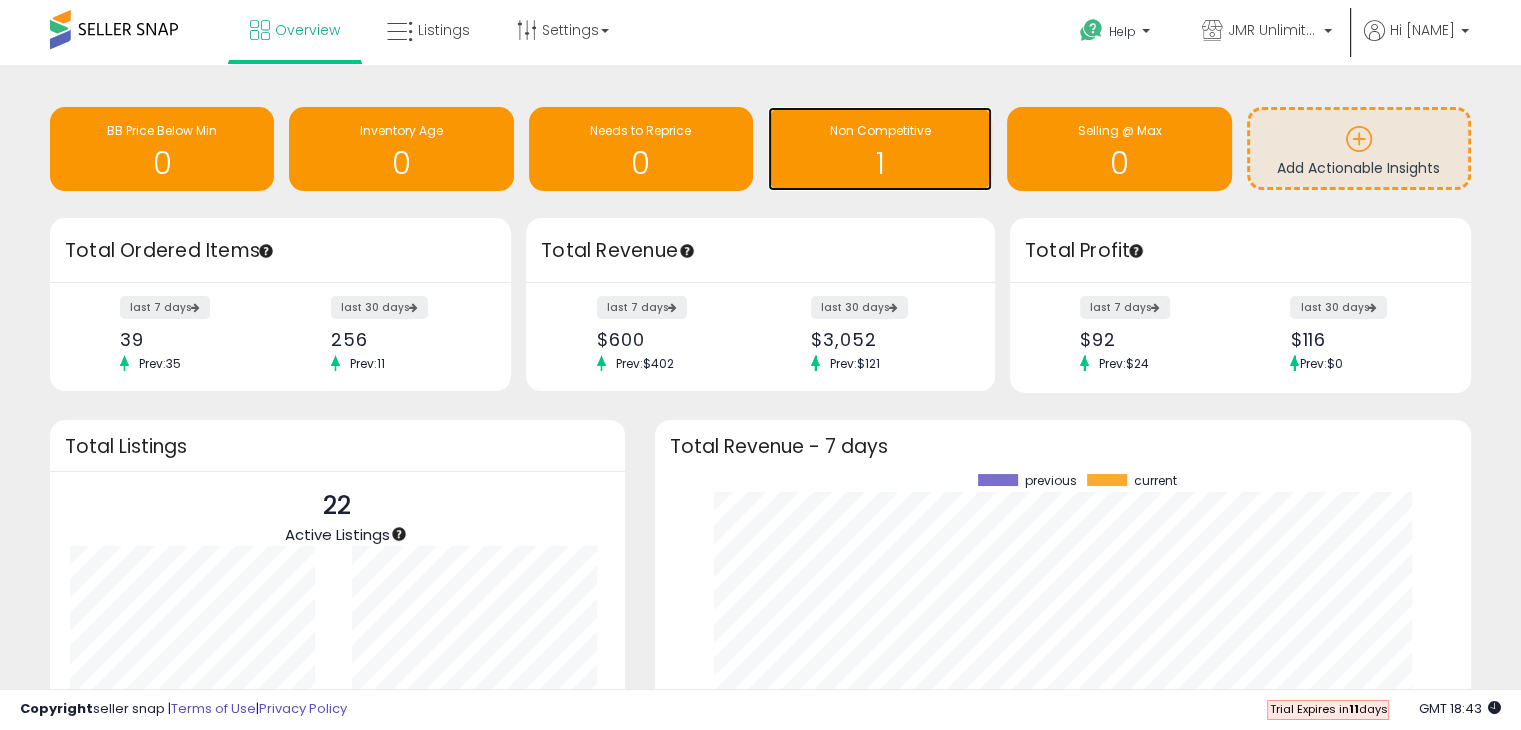 click on "1" at bounding box center [880, 163] 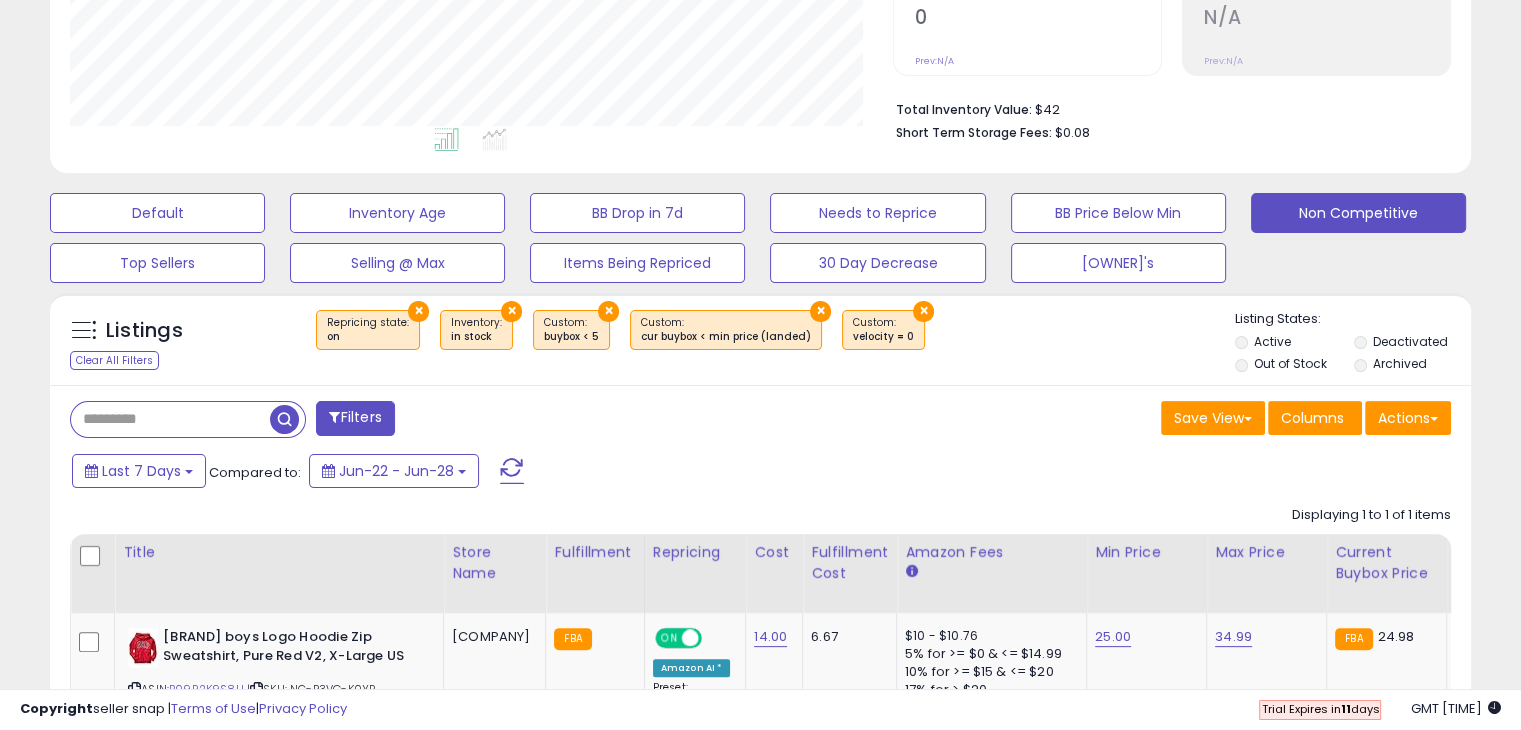 scroll, scrollTop: 659, scrollLeft: 0, axis: vertical 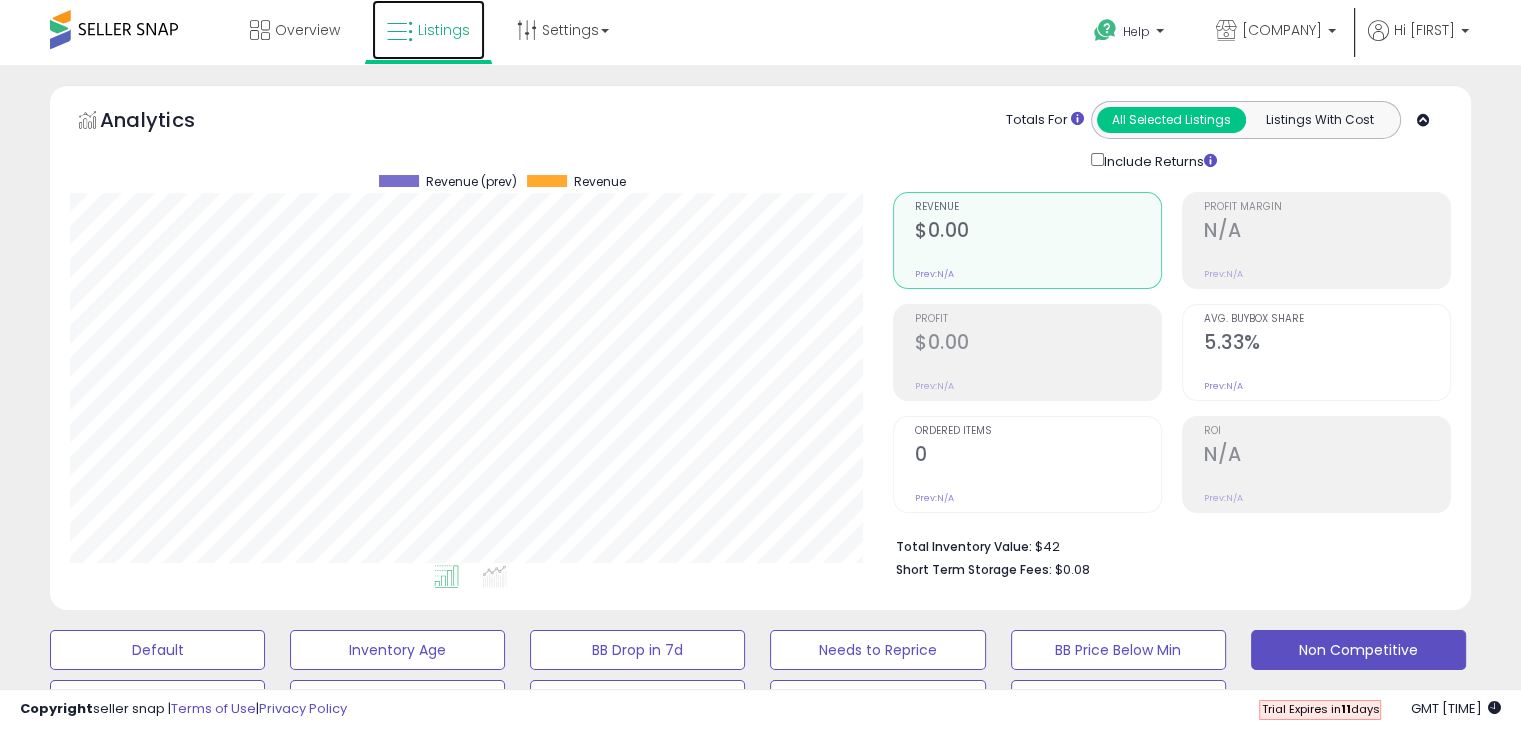 click on "Listings" at bounding box center [444, 30] 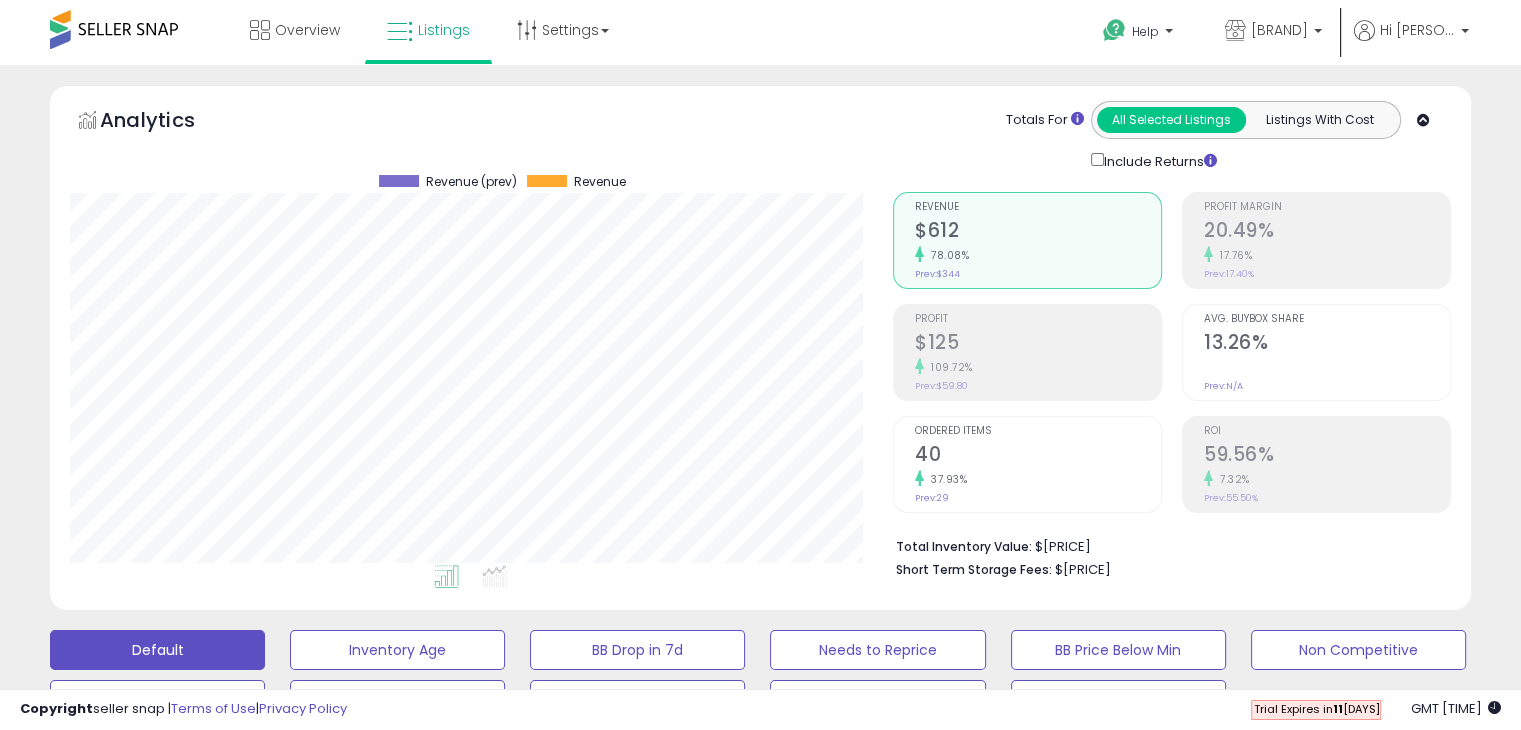 scroll, scrollTop: 999589, scrollLeft: 999176, axis: both 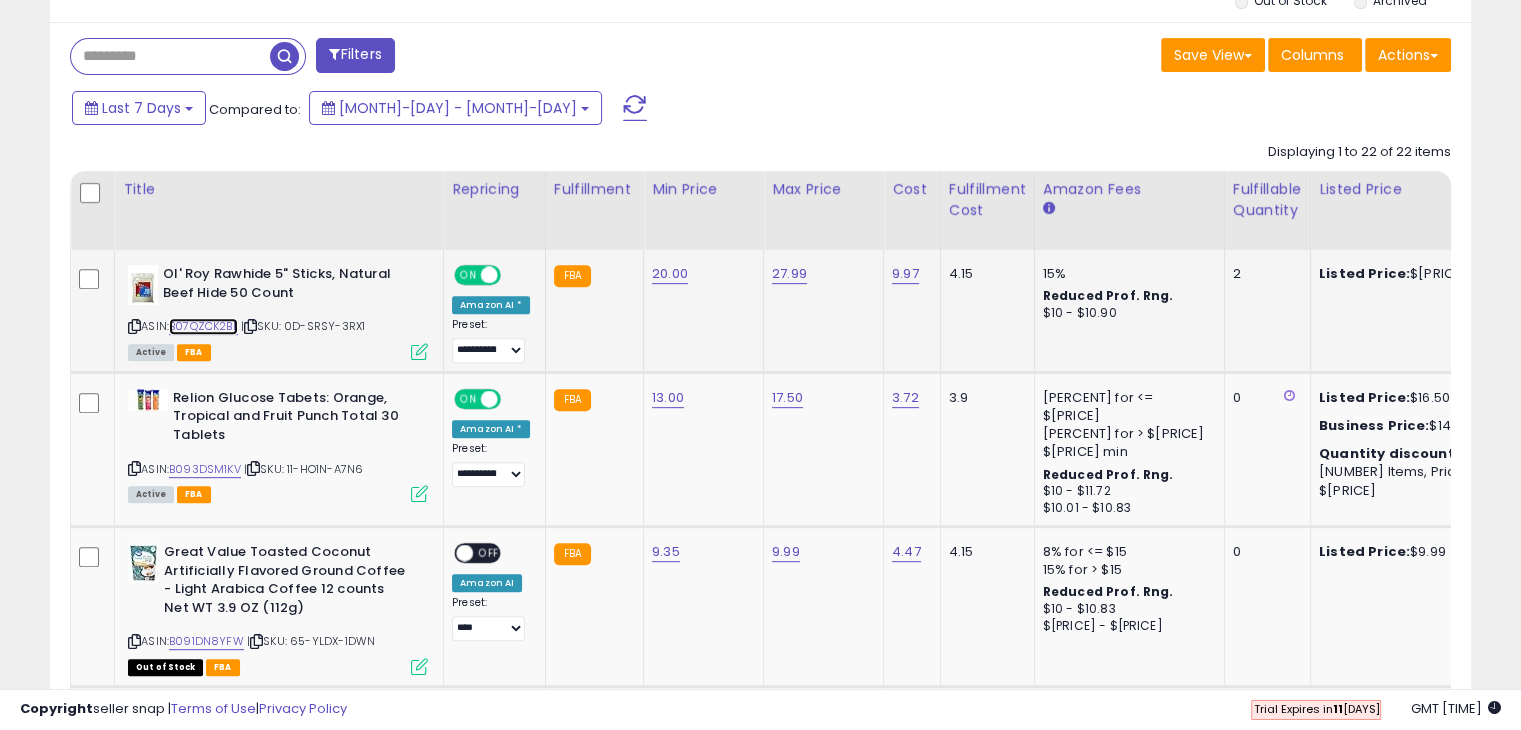 click on "B07QZCK2BL" at bounding box center (203, 326) 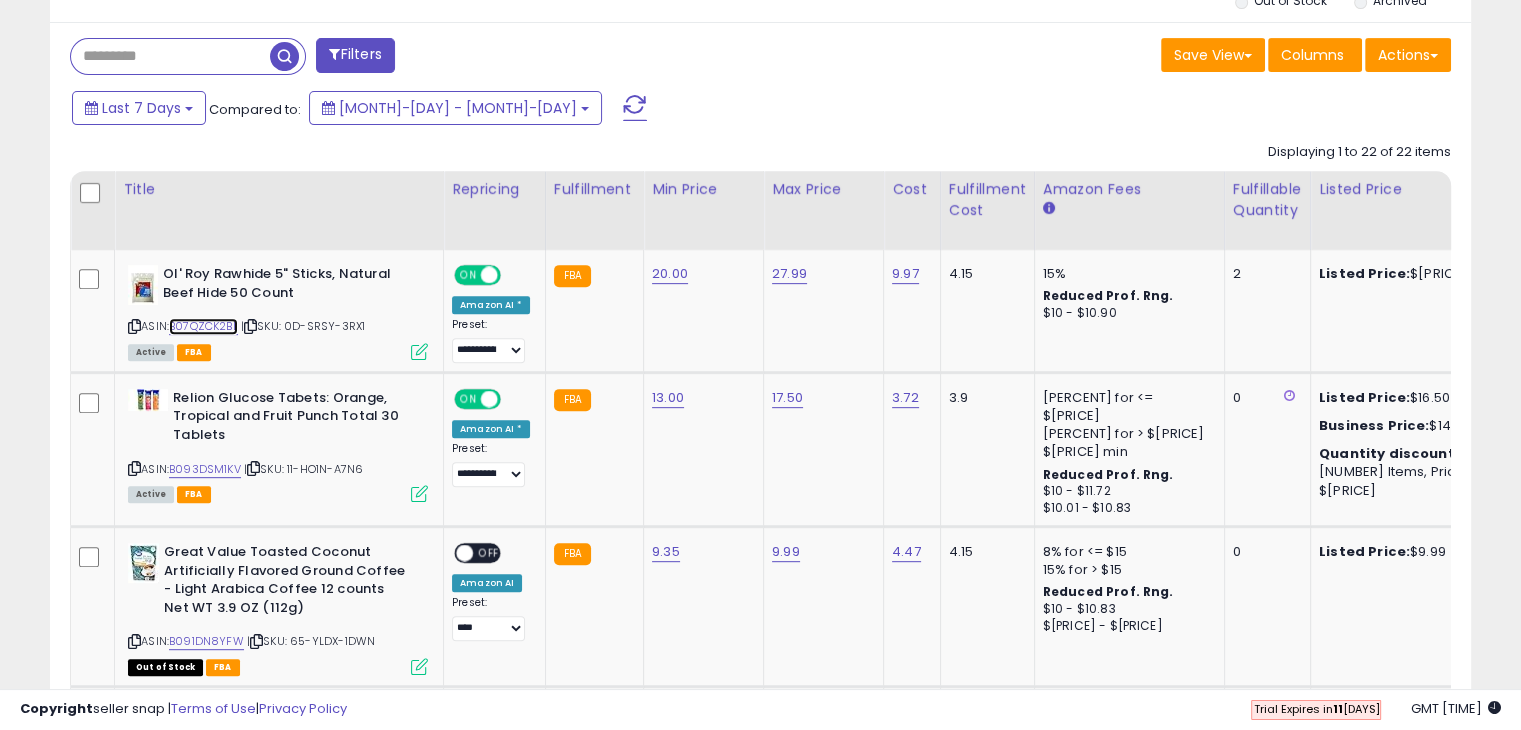 scroll, scrollTop: 0, scrollLeft: 13, axis: horizontal 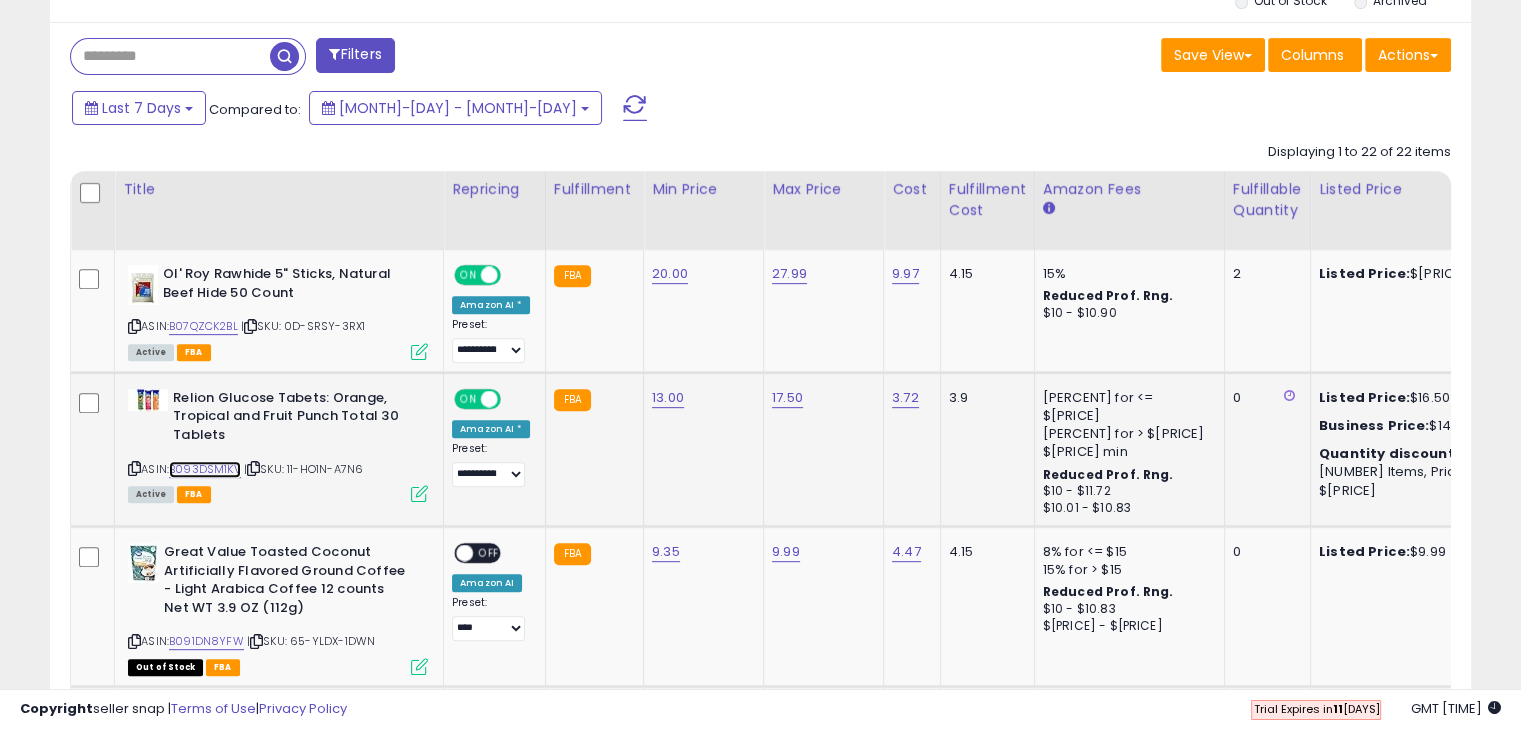 click on "B093DSM1KV" at bounding box center [205, 469] 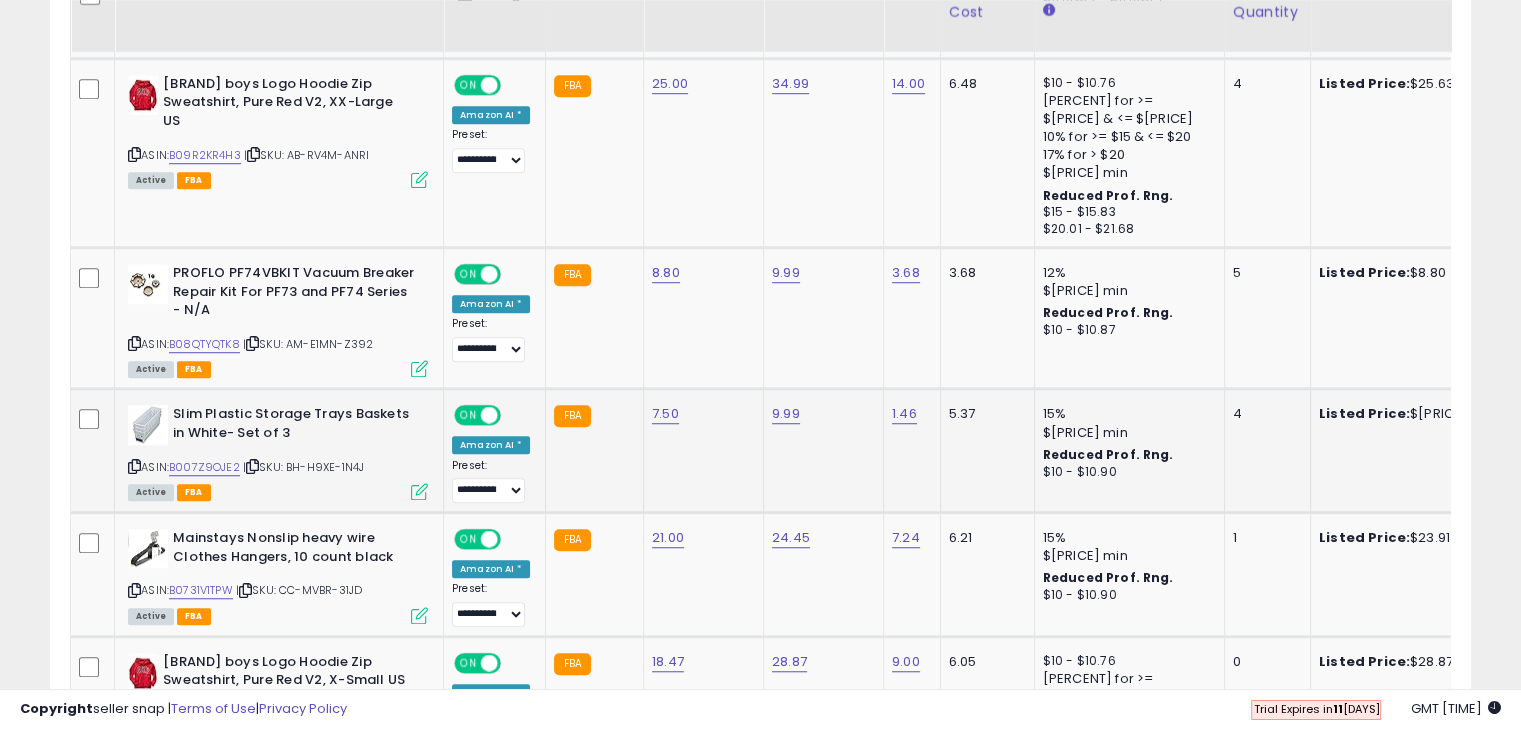 scroll, scrollTop: 1500, scrollLeft: 0, axis: vertical 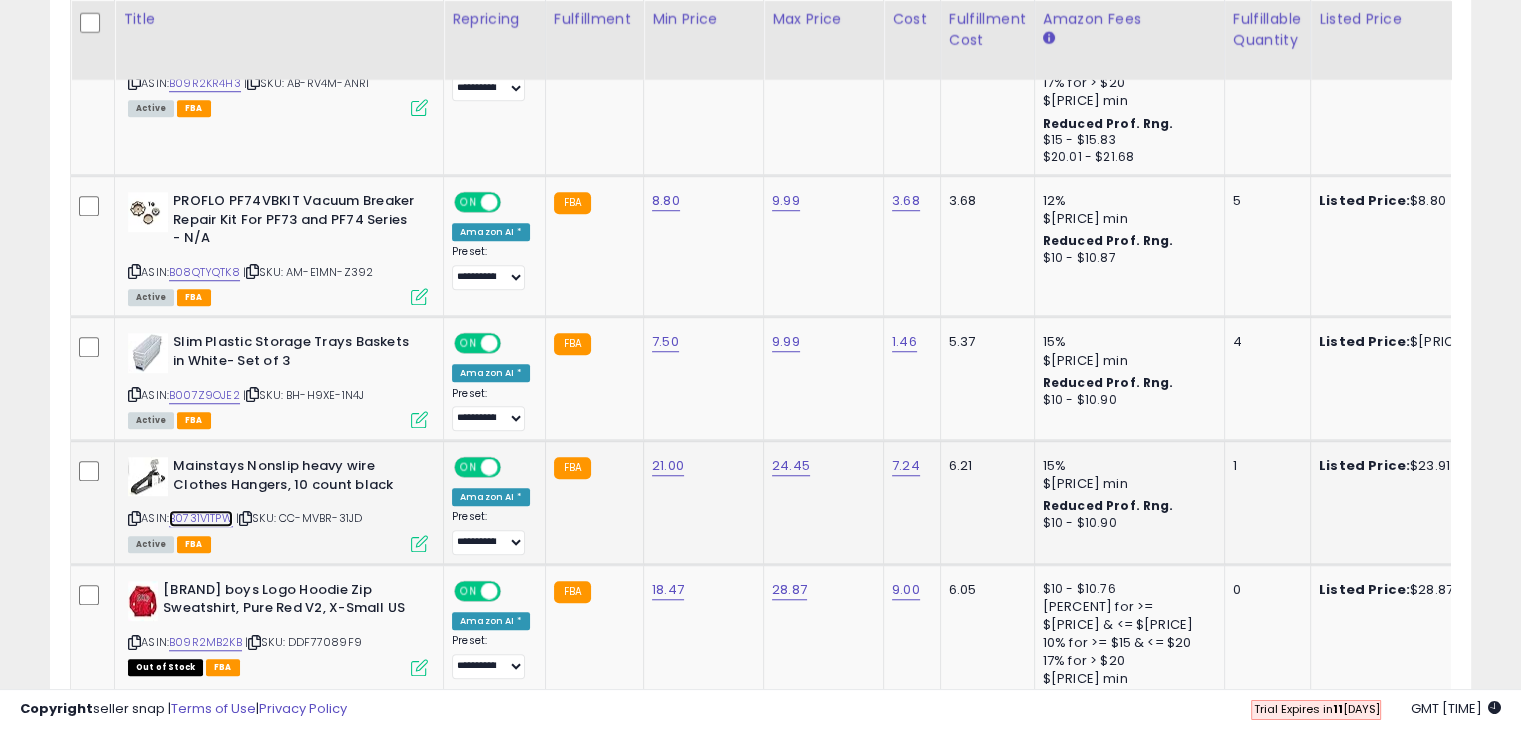click on "B0731V1TPW" at bounding box center (201, 518) 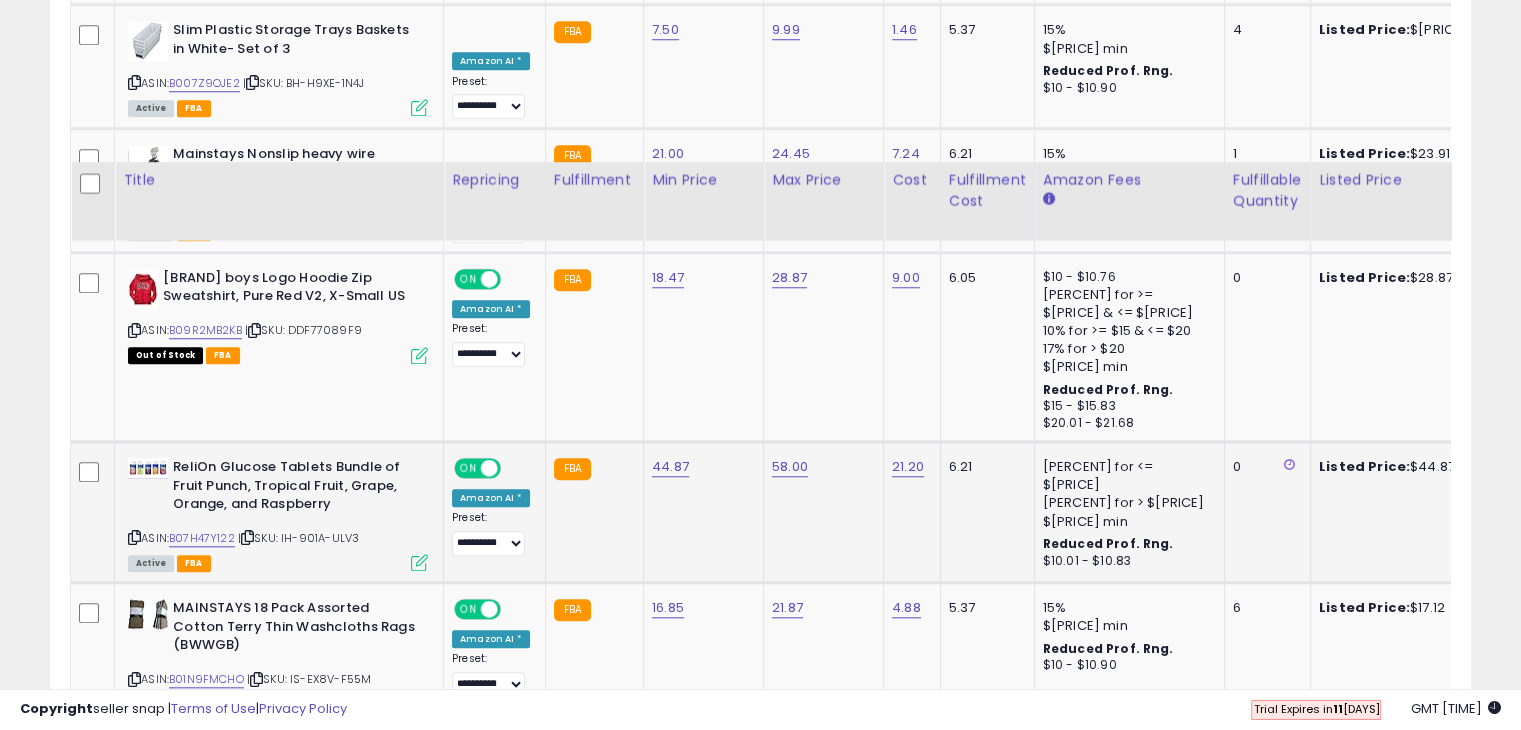 scroll, scrollTop: 2000, scrollLeft: 0, axis: vertical 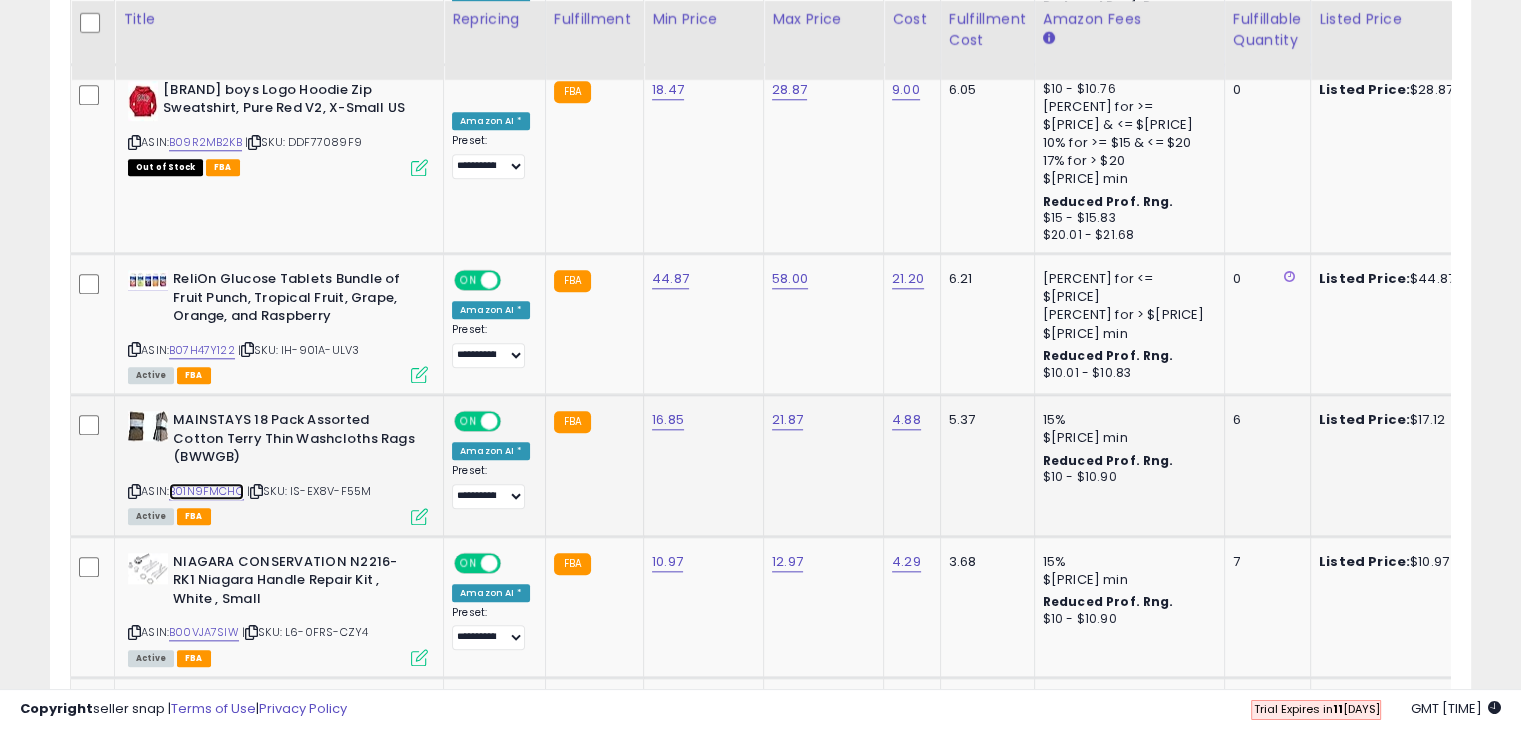 click on "B01N9FMCHO" at bounding box center (206, 491) 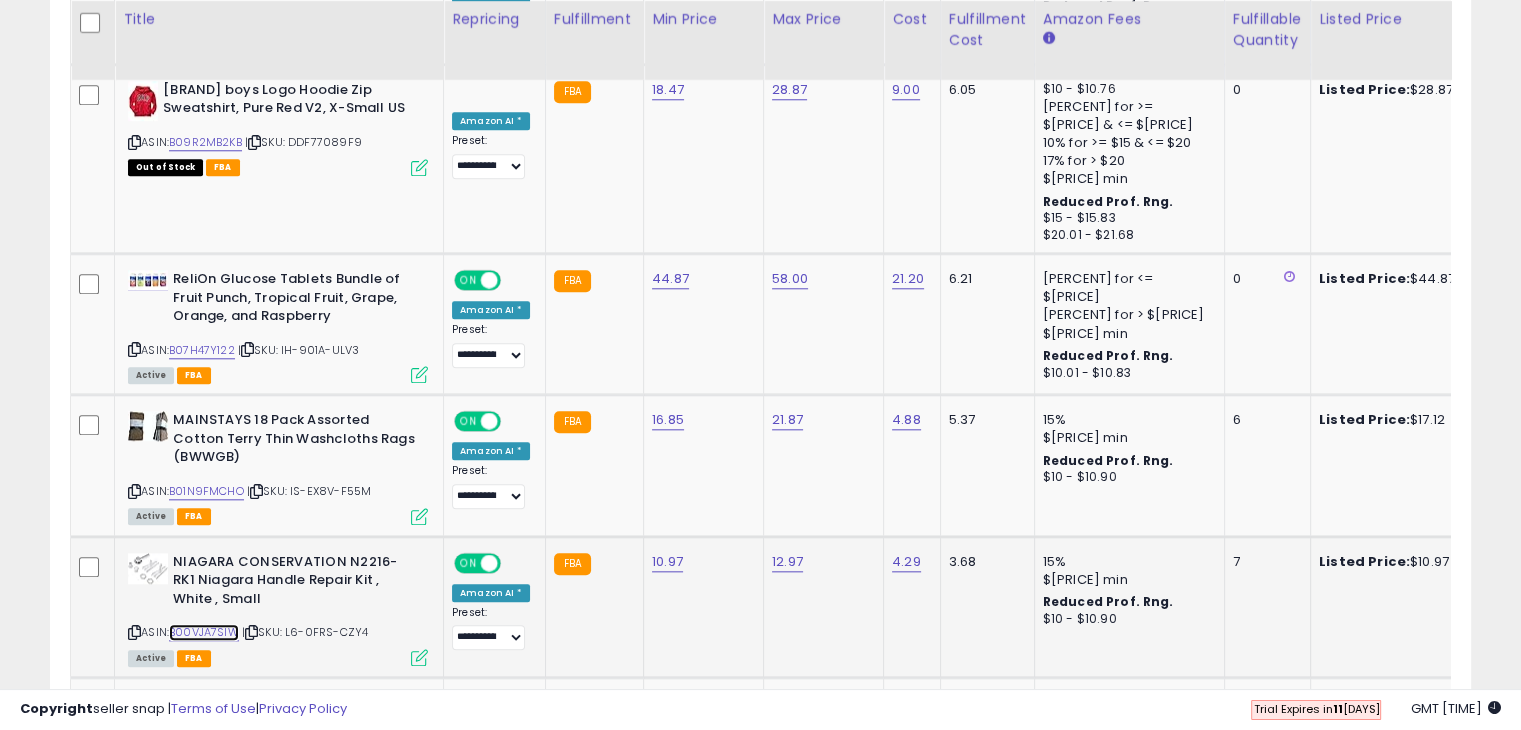 click on "B00VJA7SIW" at bounding box center (204, 632) 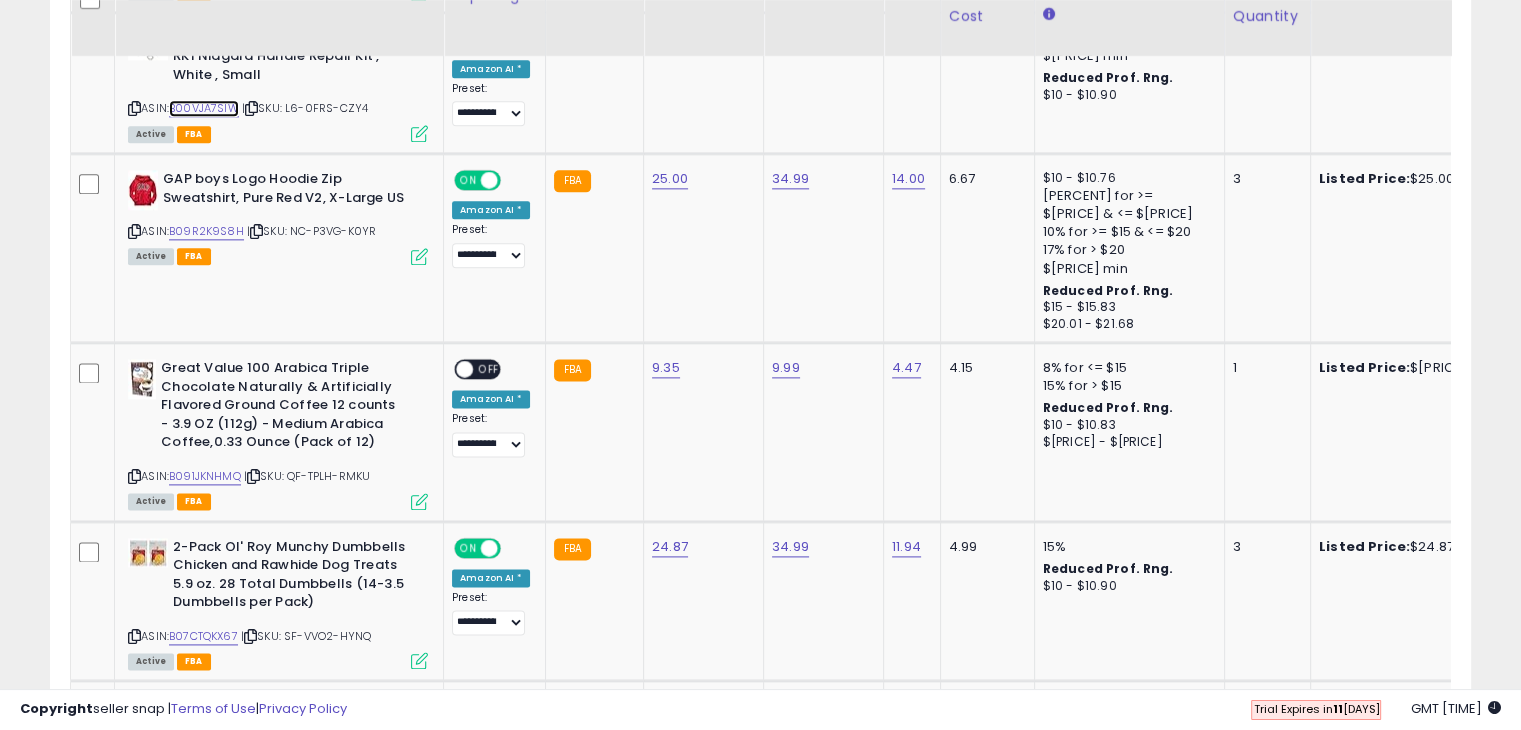 scroll, scrollTop: 2600, scrollLeft: 0, axis: vertical 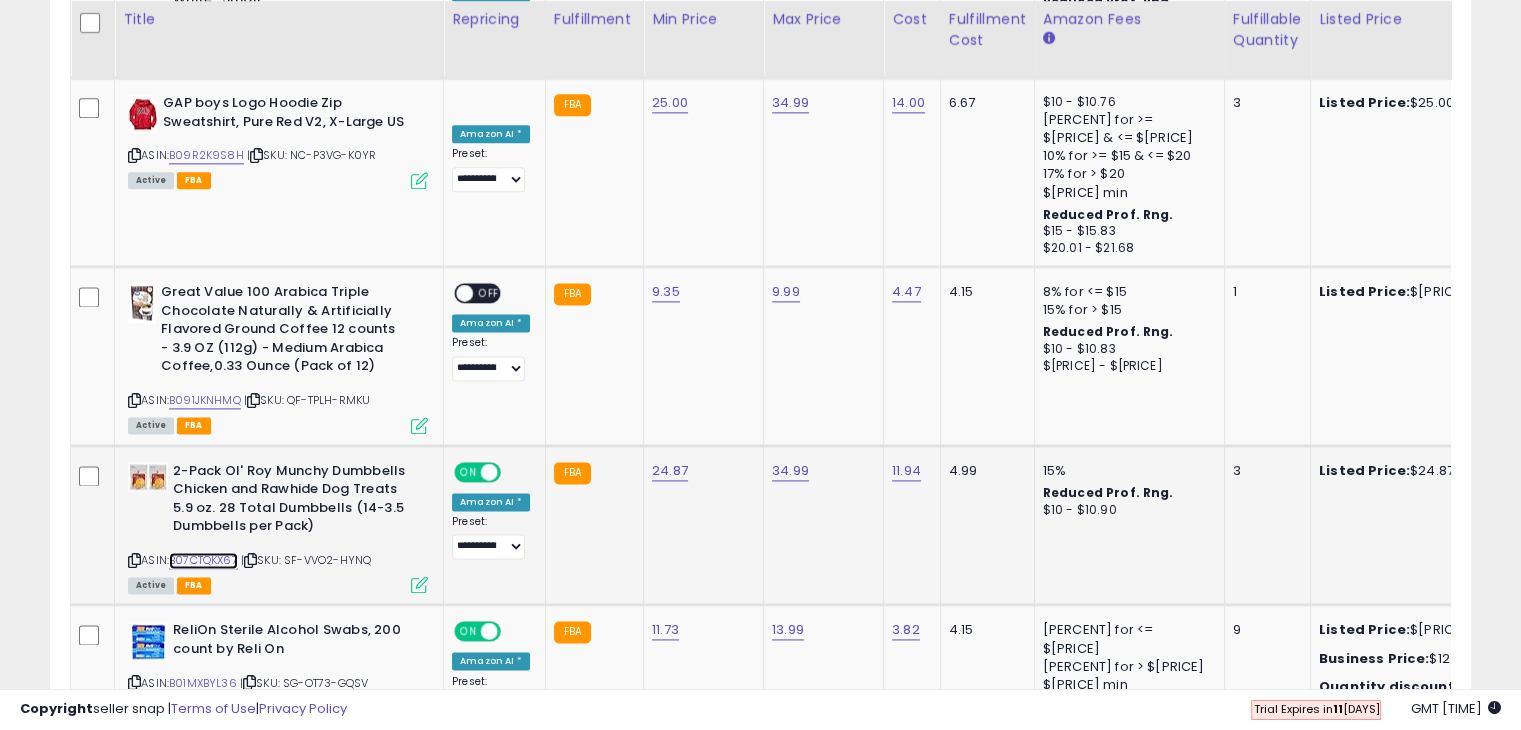 click on "B07CTQKX67" at bounding box center [203, 560] 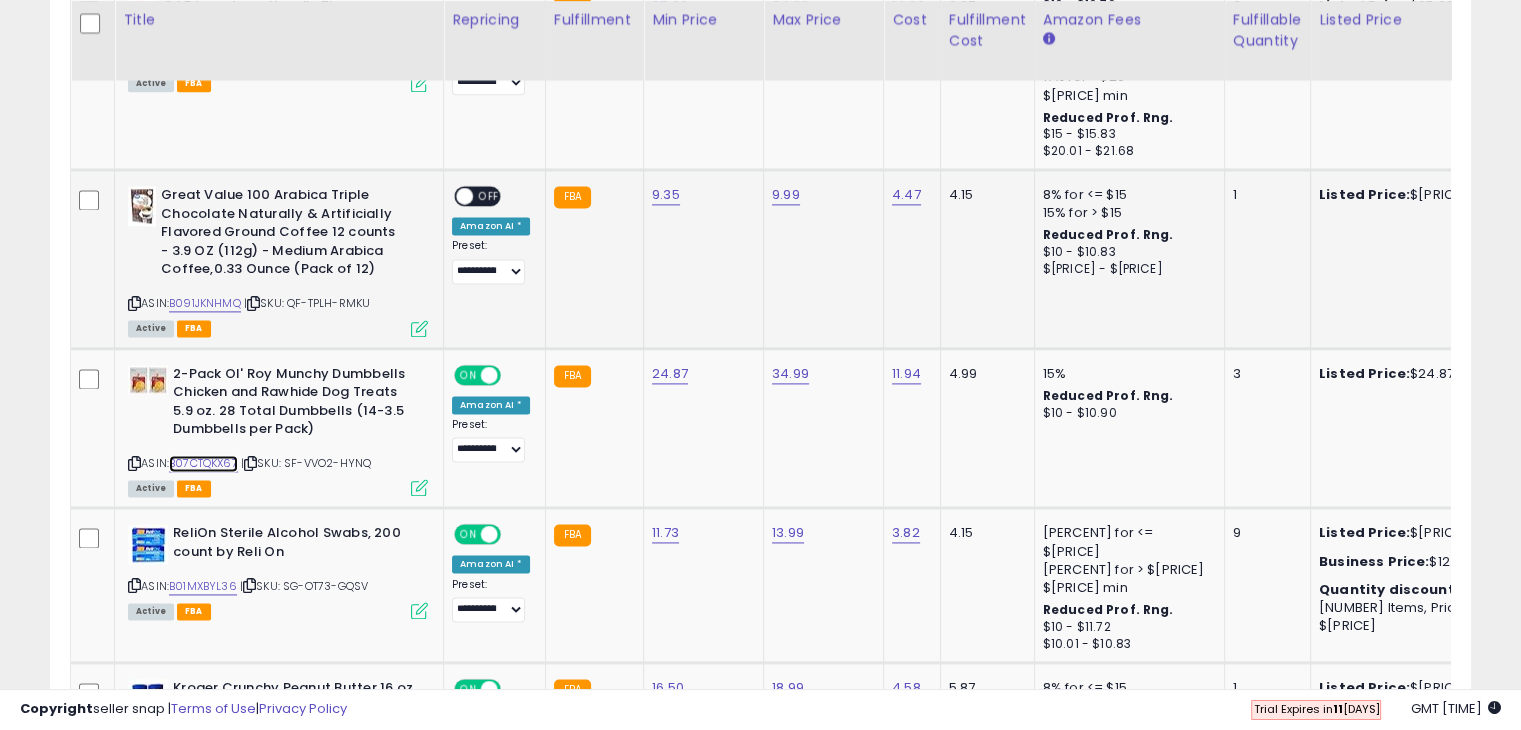 scroll, scrollTop: 2700, scrollLeft: 0, axis: vertical 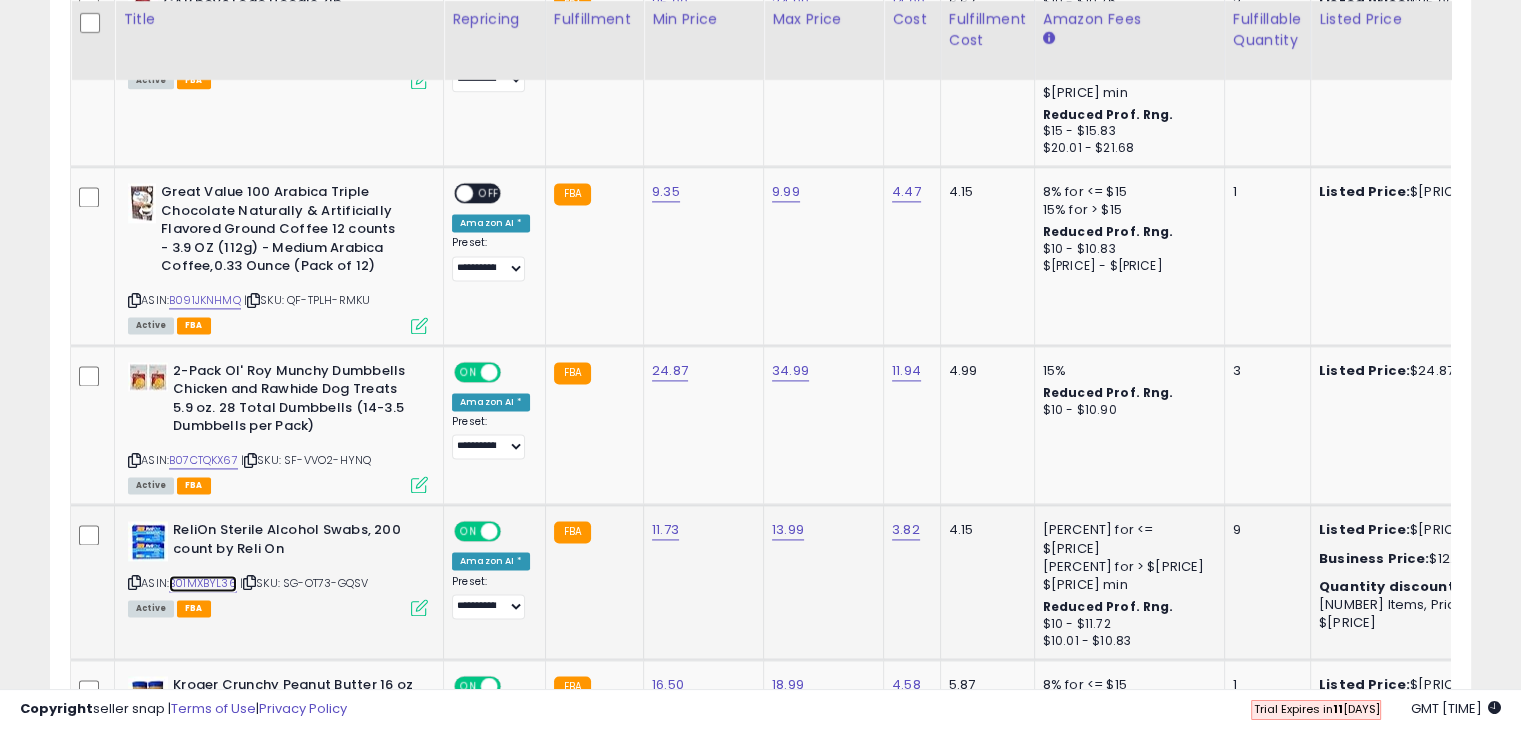 click on "B01MXBYL36" at bounding box center (203, 583) 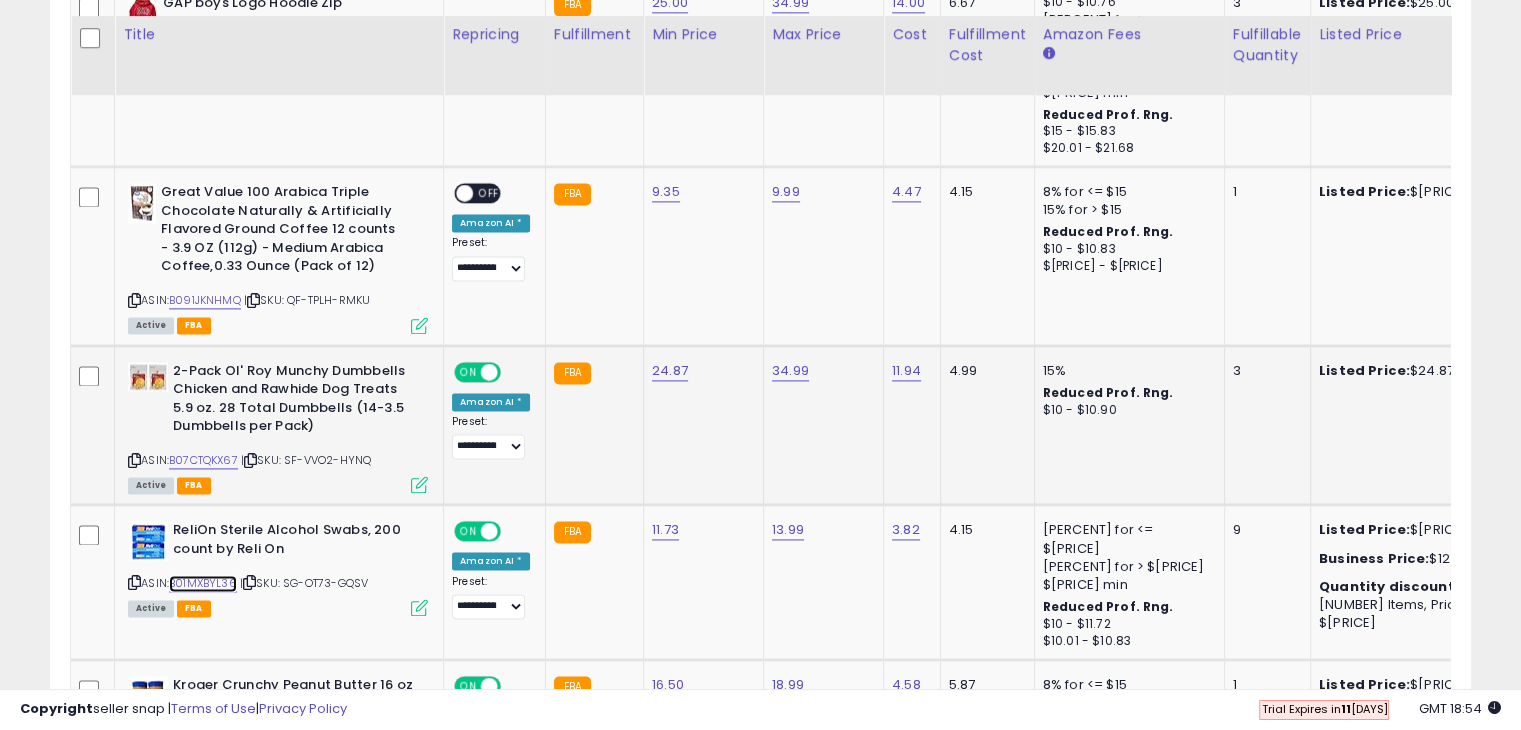 scroll, scrollTop: 2800, scrollLeft: 0, axis: vertical 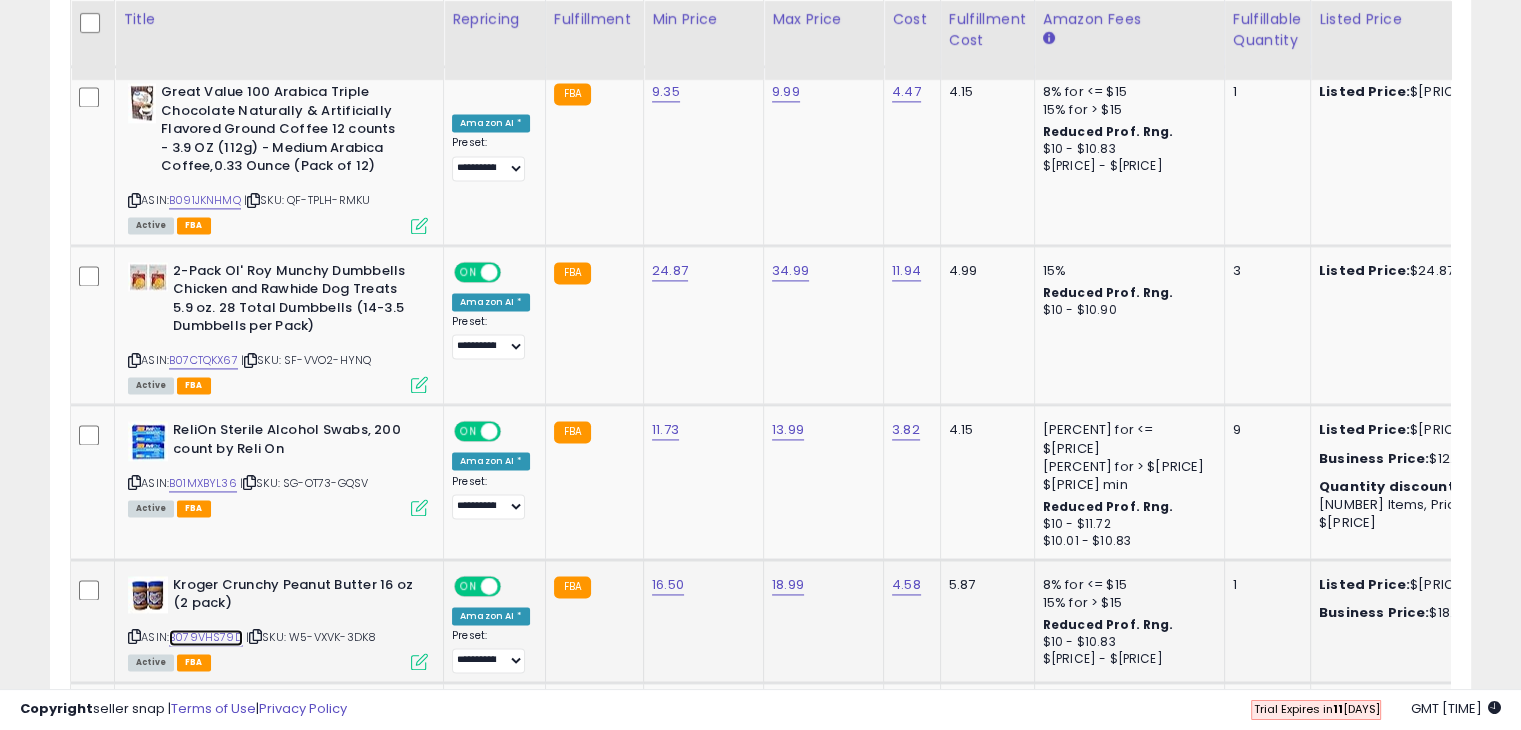 click on "B079VHS79D" at bounding box center (206, 637) 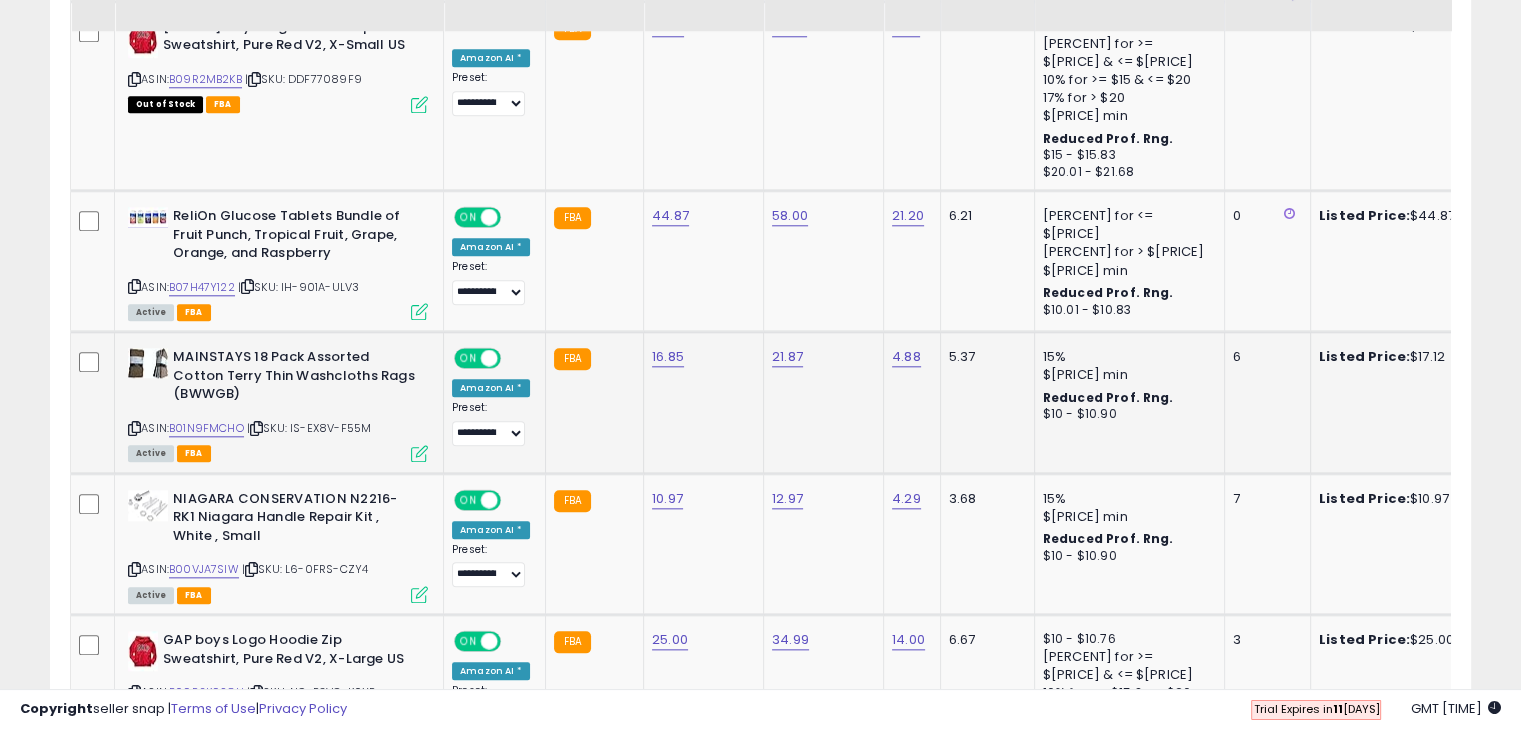 scroll, scrollTop: 2000, scrollLeft: 0, axis: vertical 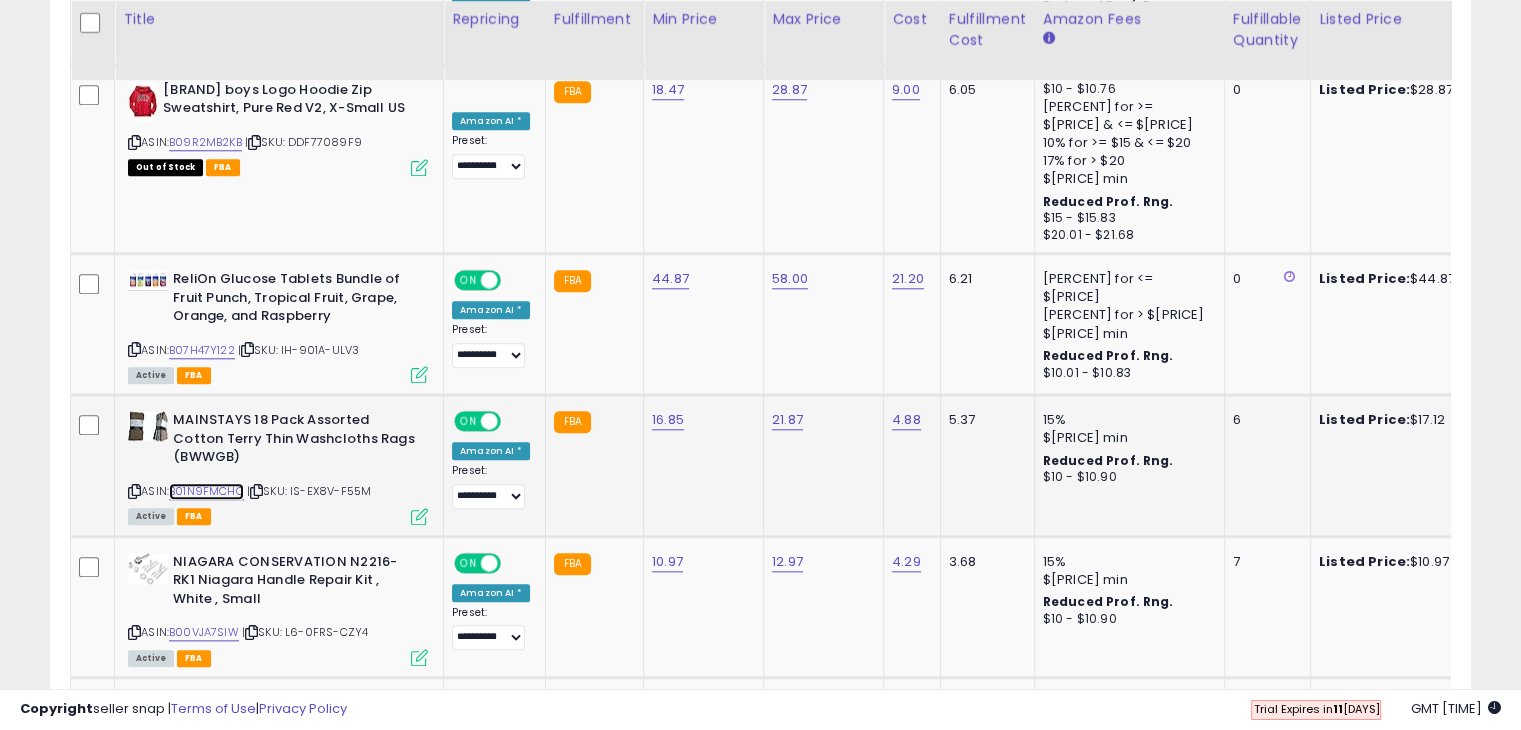 click on "B01N9FMCHO" at bounding box center [206, 491] 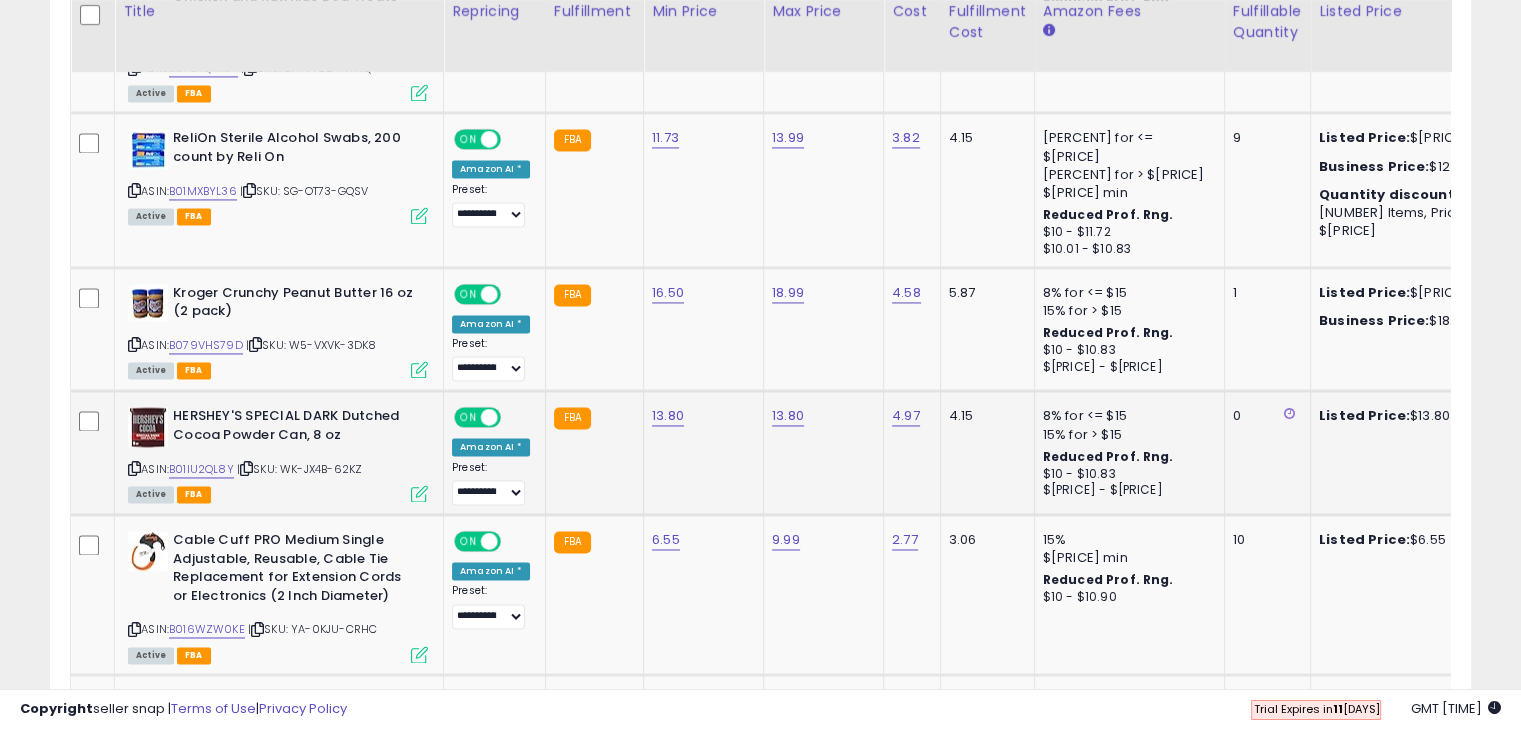 scroll, scrollTop: 3100, scrollLeft: 0, axis: vertical 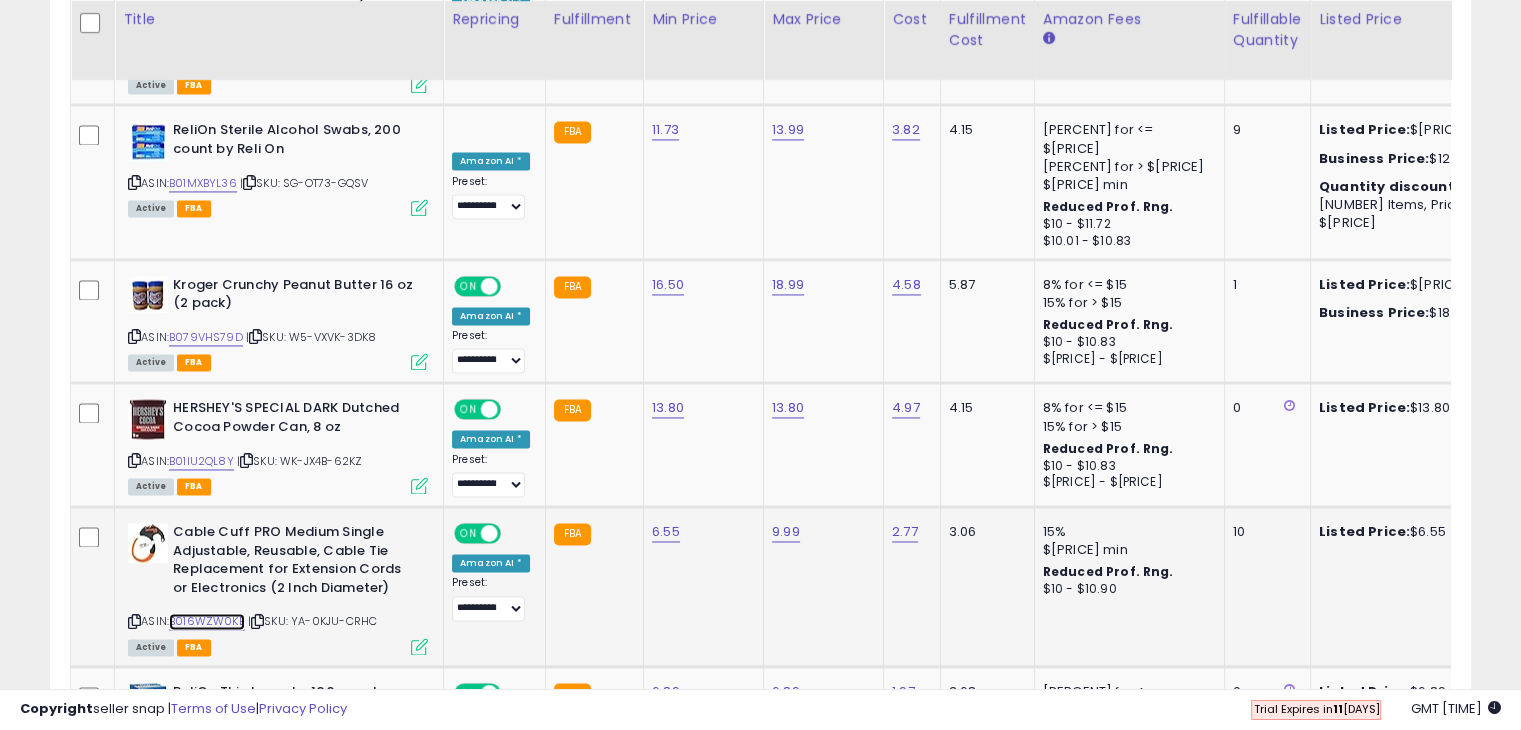 click on "B016WZW0KE" at bounding box center (207, 621) 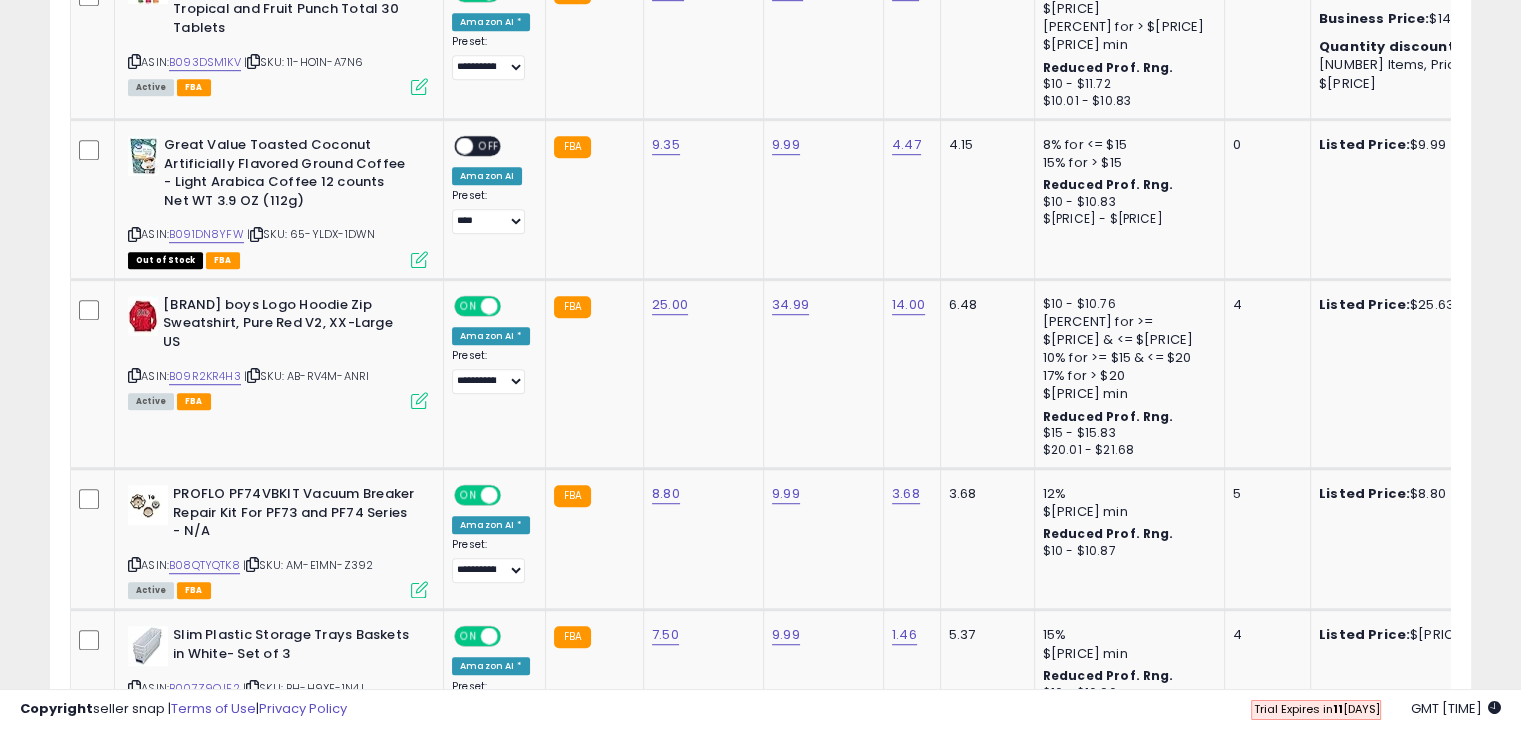 scroll, scrollTop: 825, scrollLeft: 0, axis: vertical 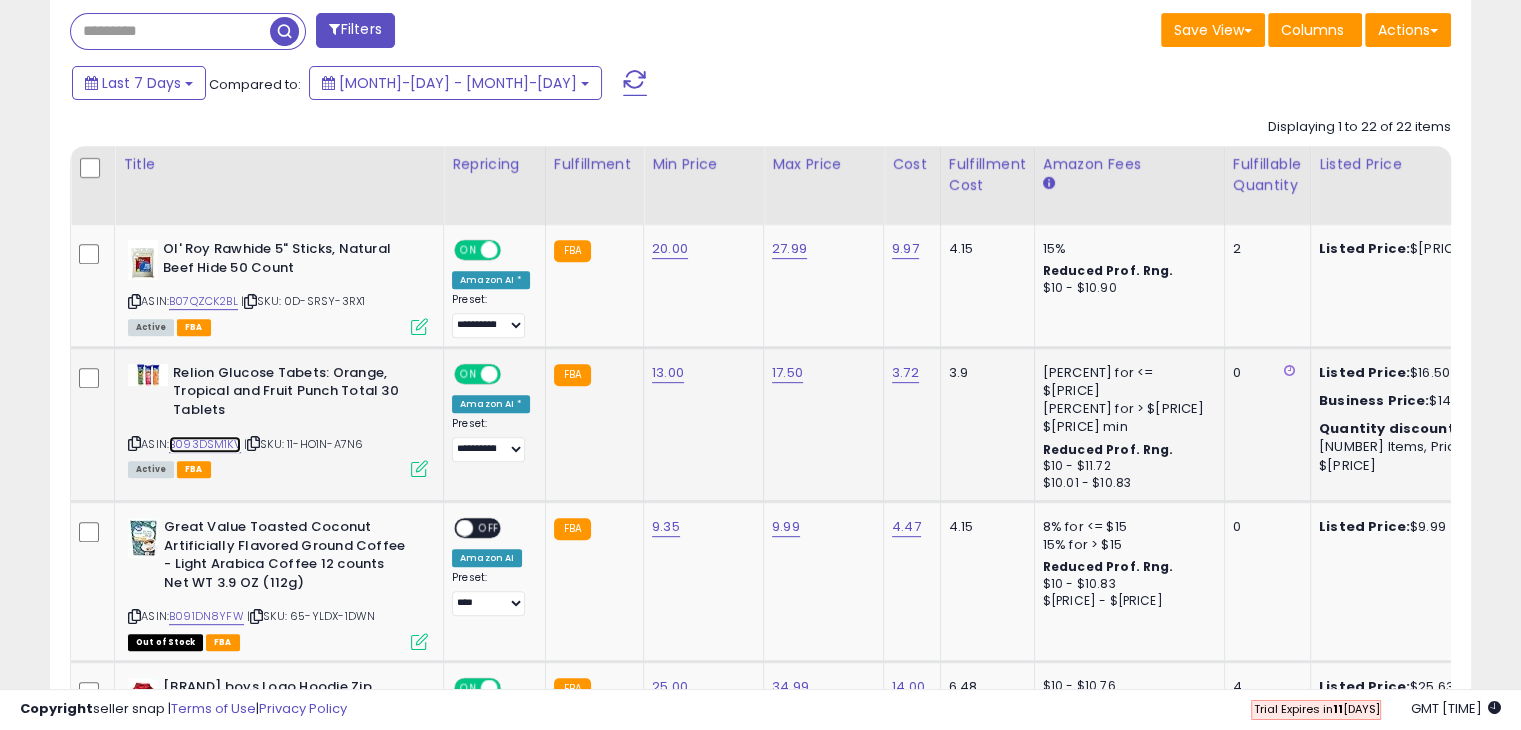 click on "B093DSM1KV" at bounding box center (205, 444) 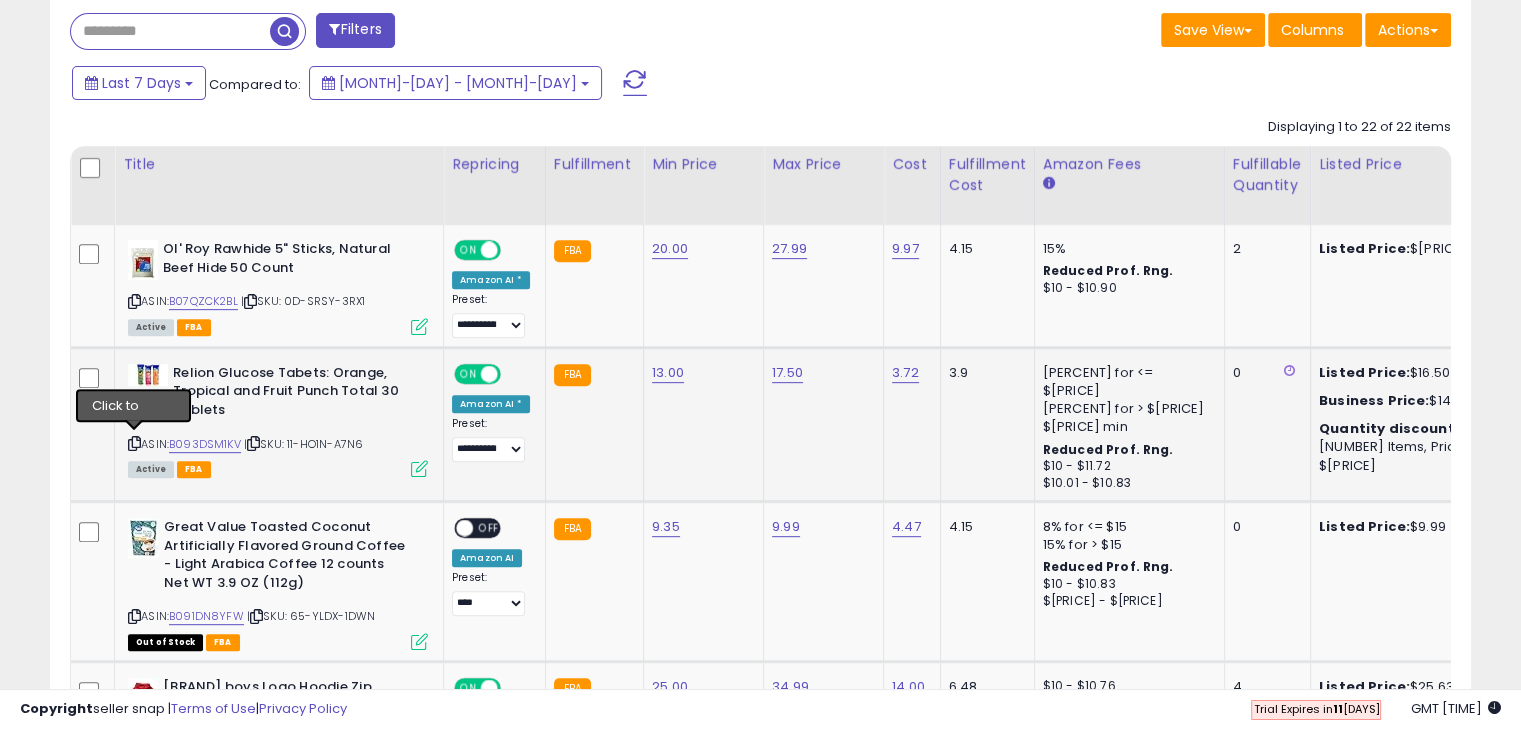 click at bounding box center (134, 301) 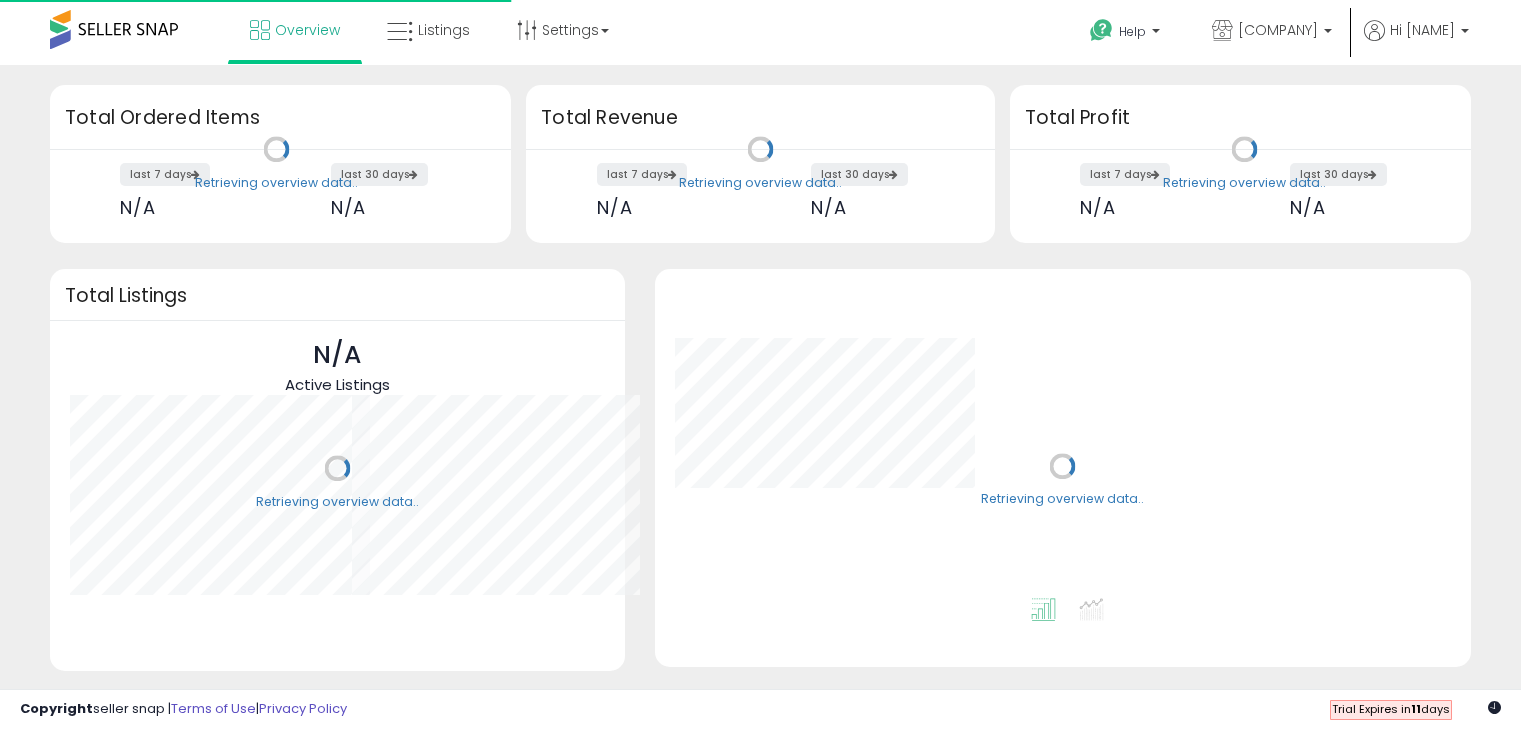 scroll, scrollTop: 0, scrollLeft: 0, axis: both 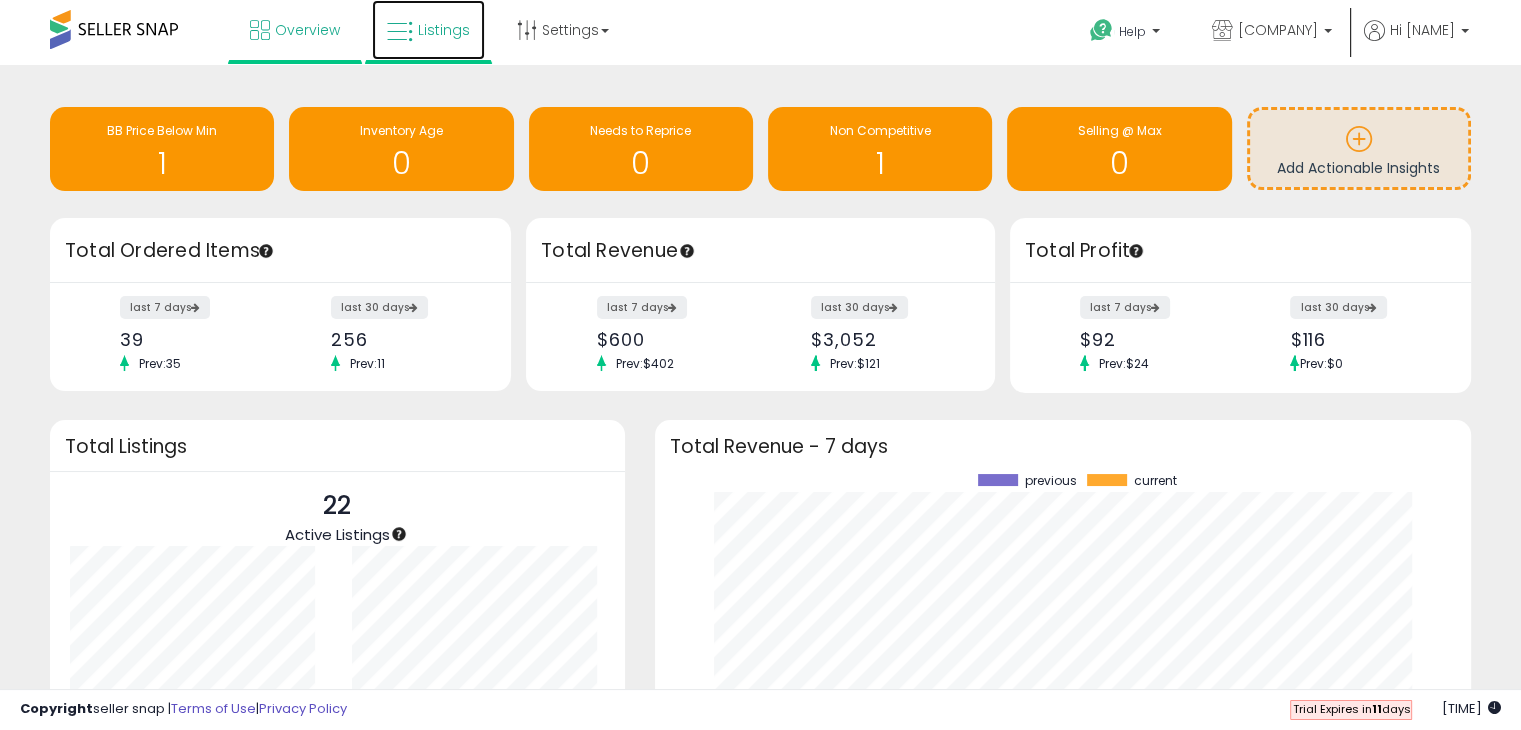 click on "Listings" at bounding box center [444, 30] 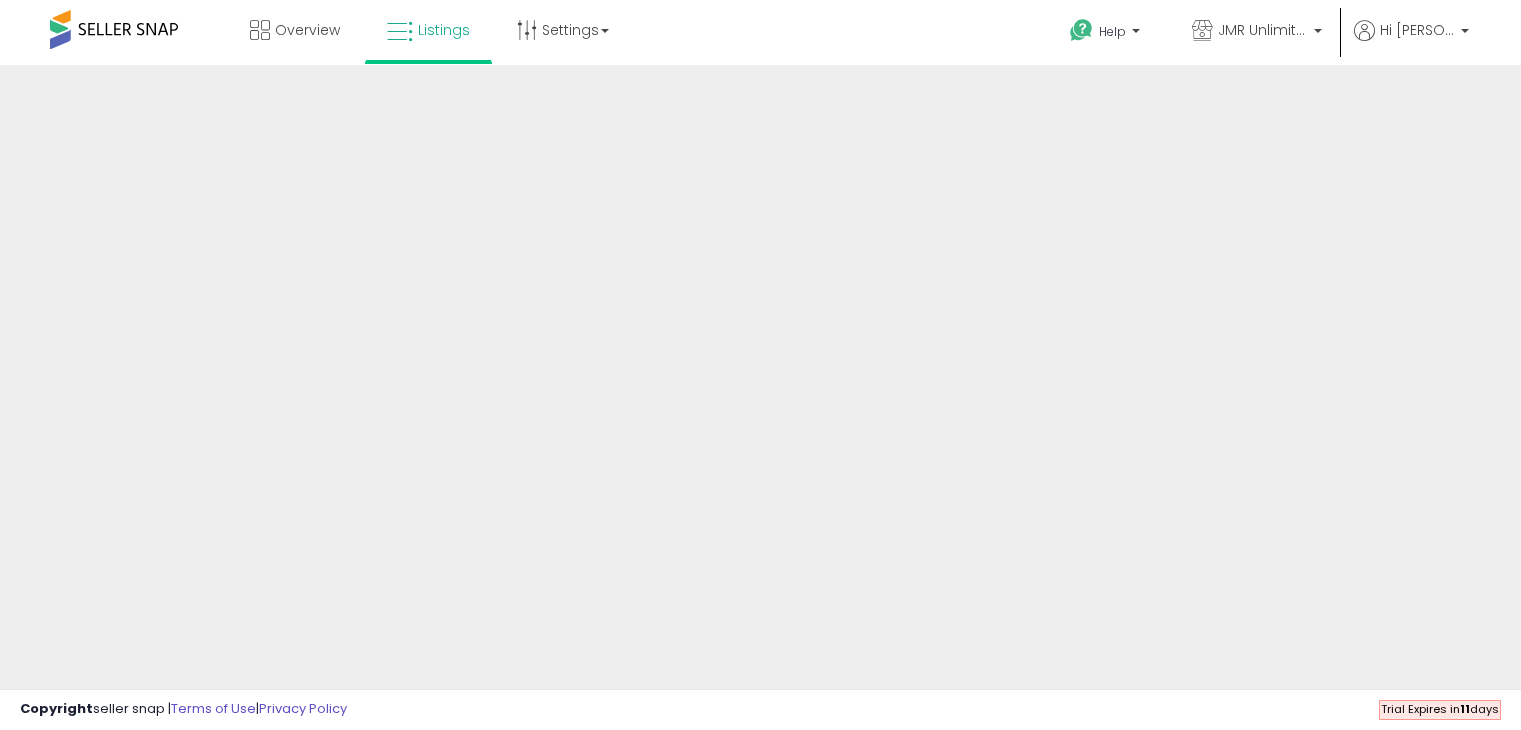 scroll, scrollTop: 0, scrollLeft: 0, axis: both 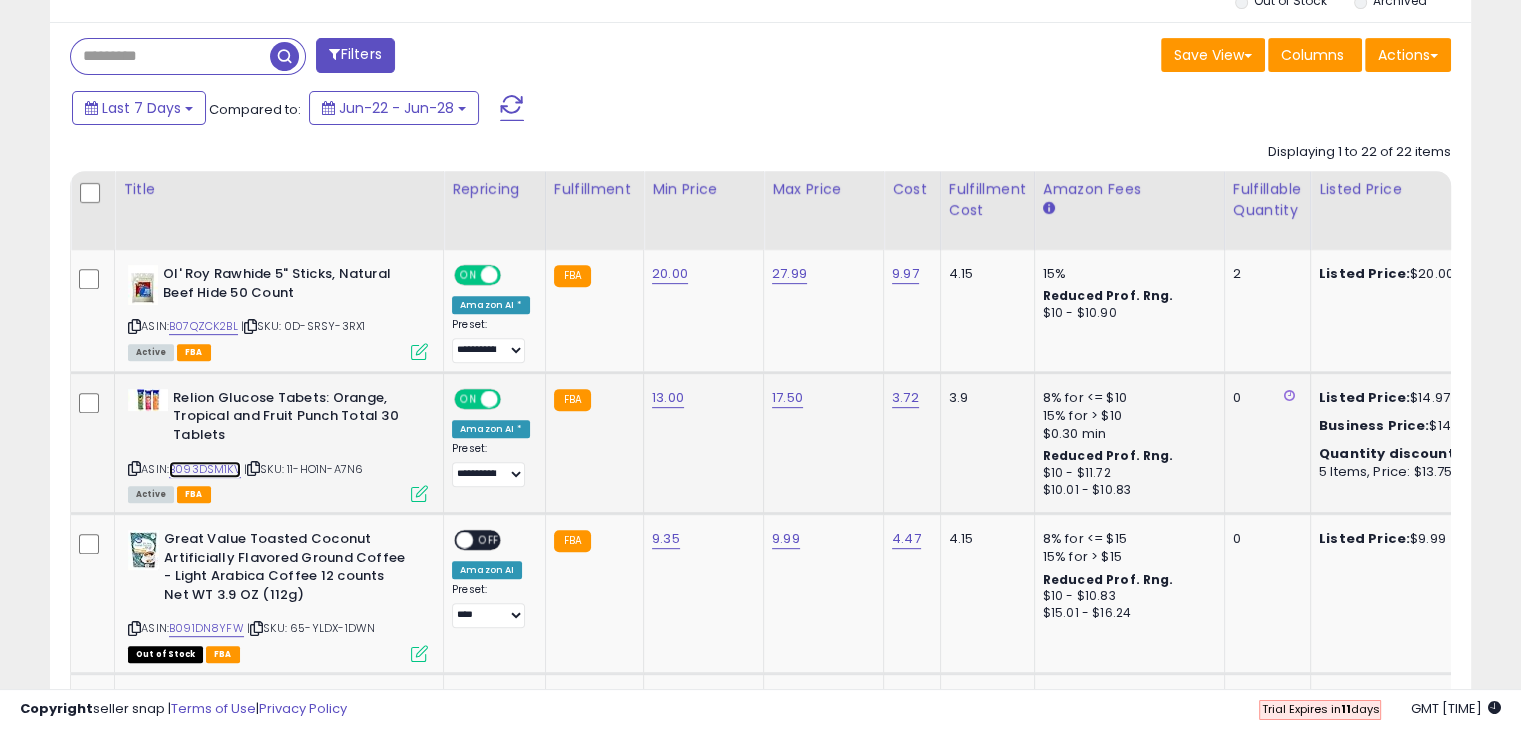 click on "B093DSM1KV" at bounding box center (205, 469) 